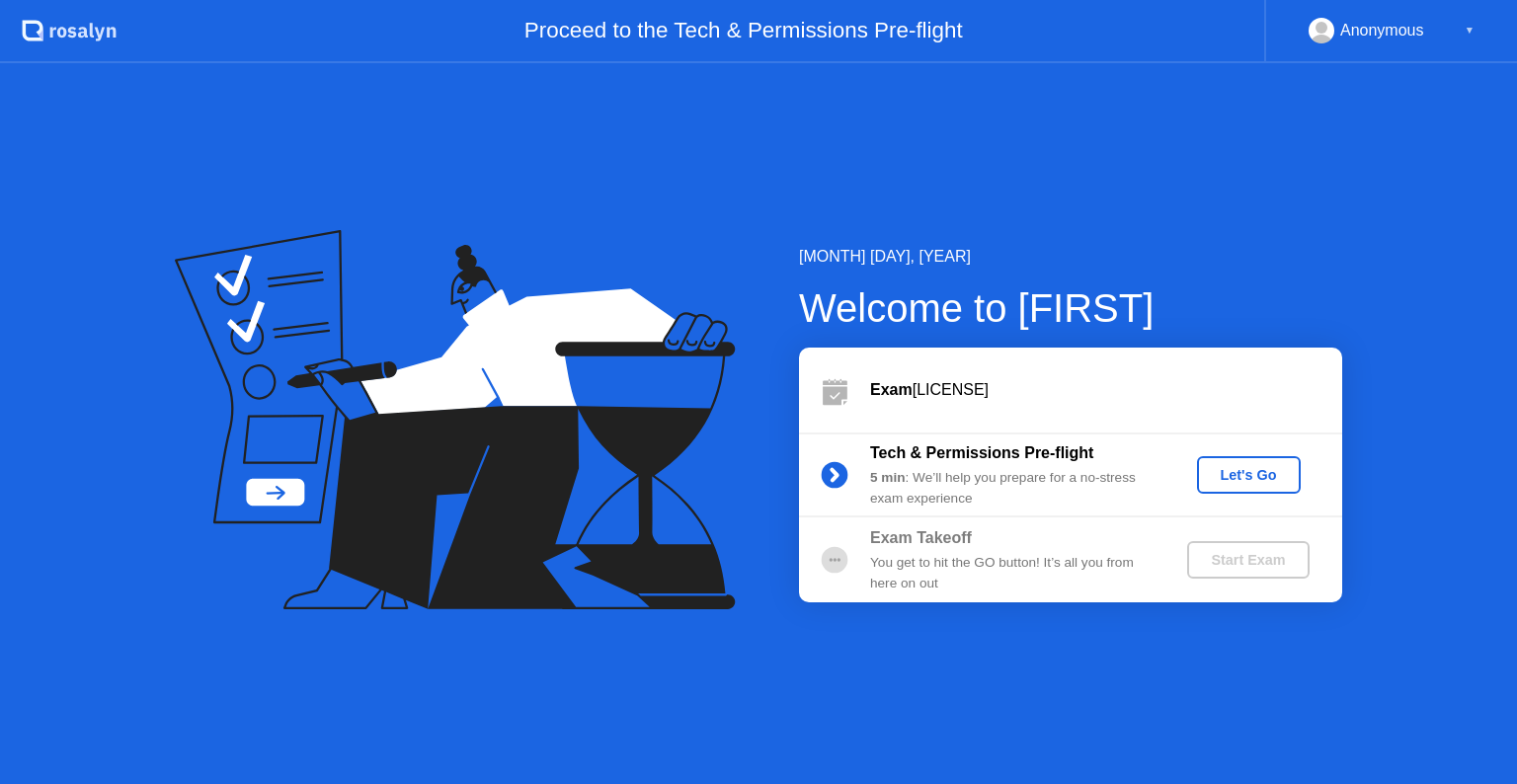 scroll, scrollTop: 0, scrollLeft: 0, axis: both 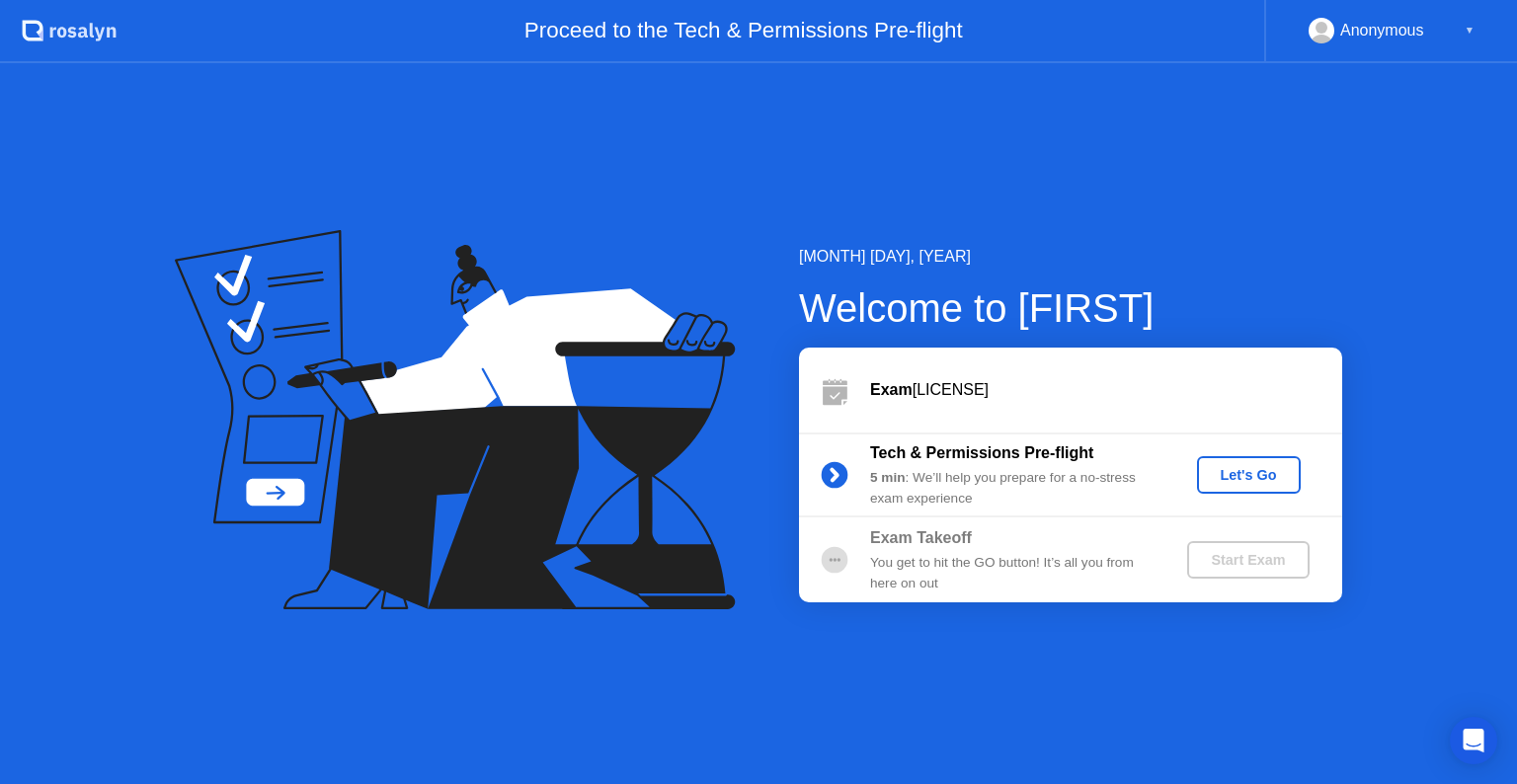 click on "Let's Go" 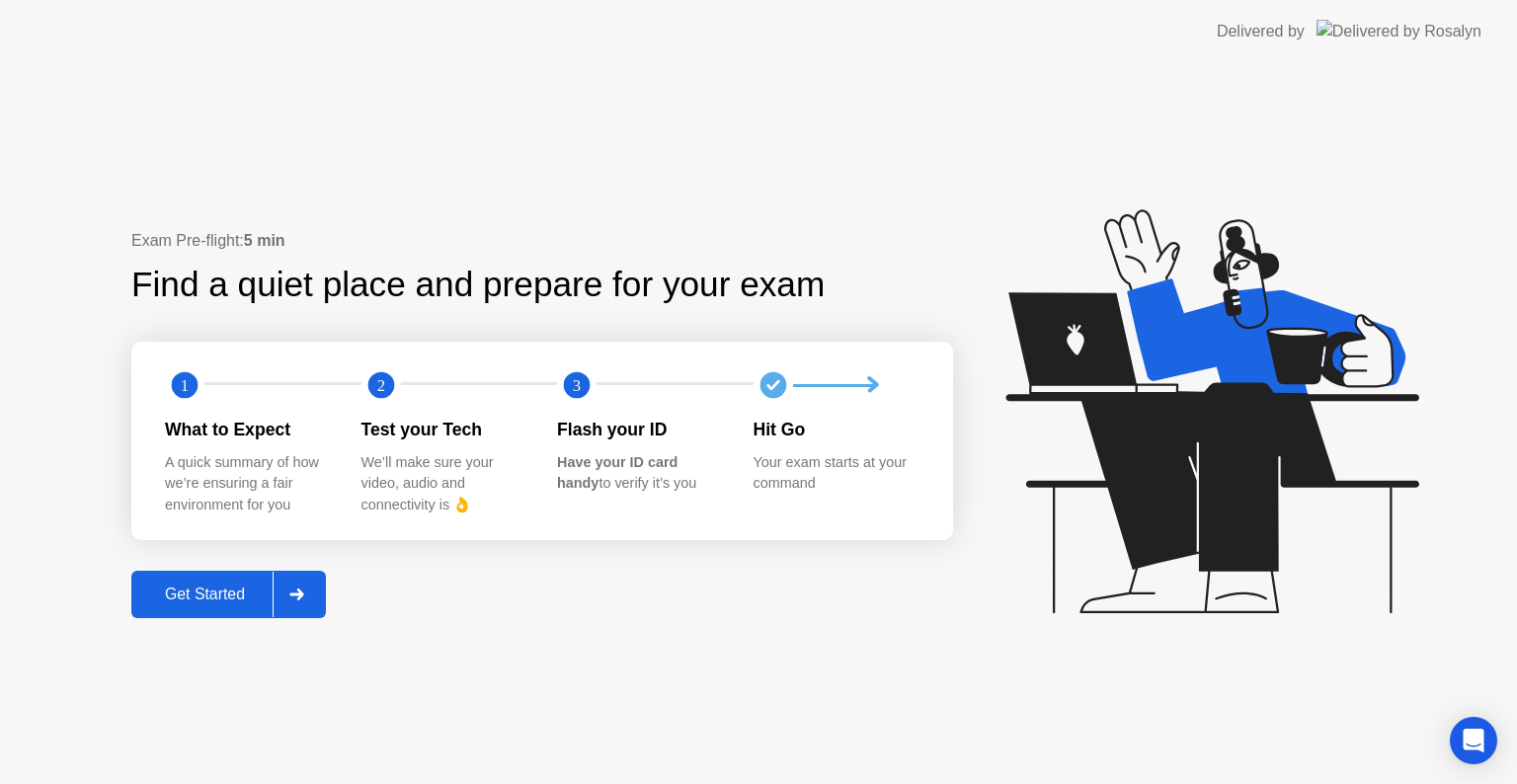 click on "Get Started" 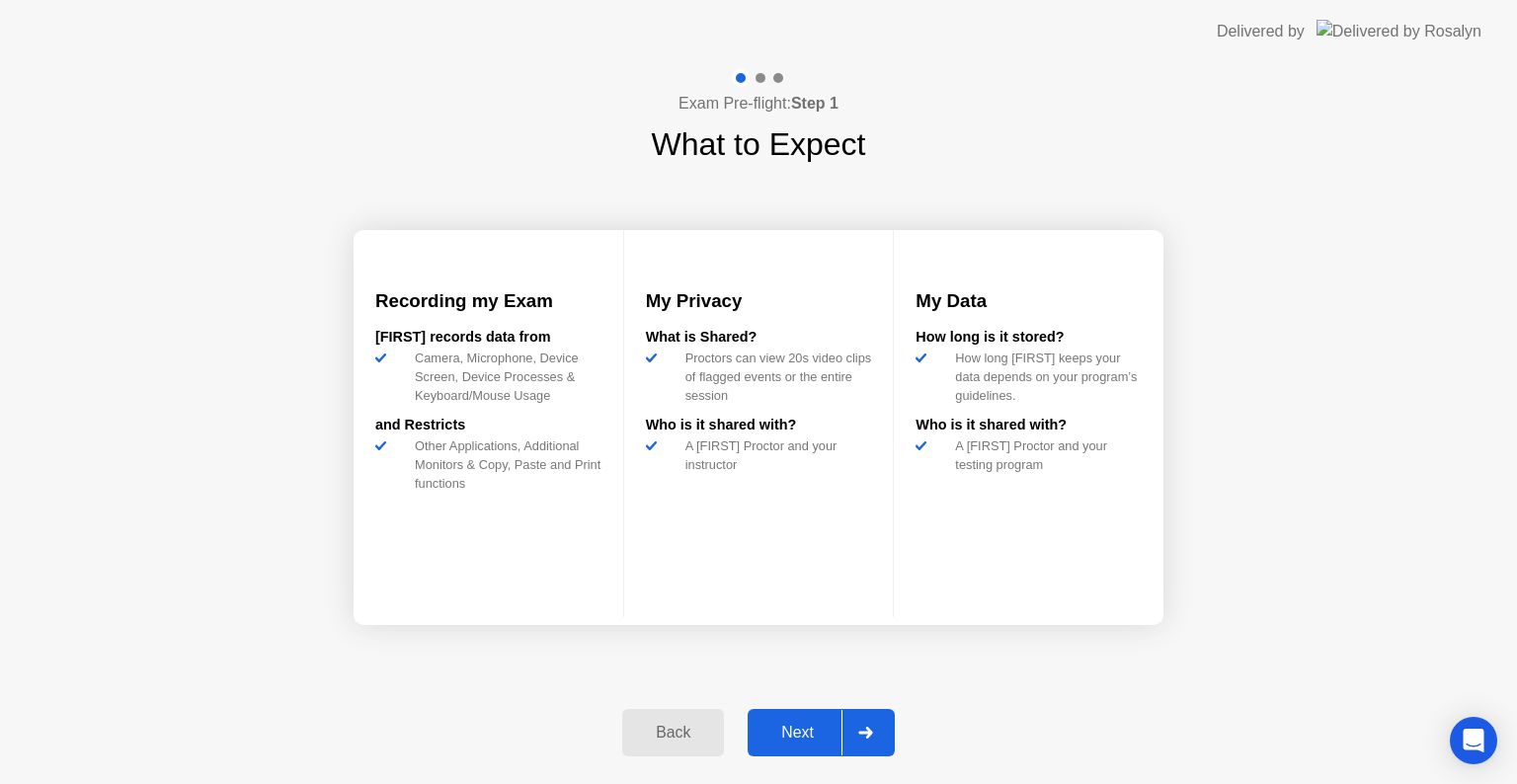 click on "Next" 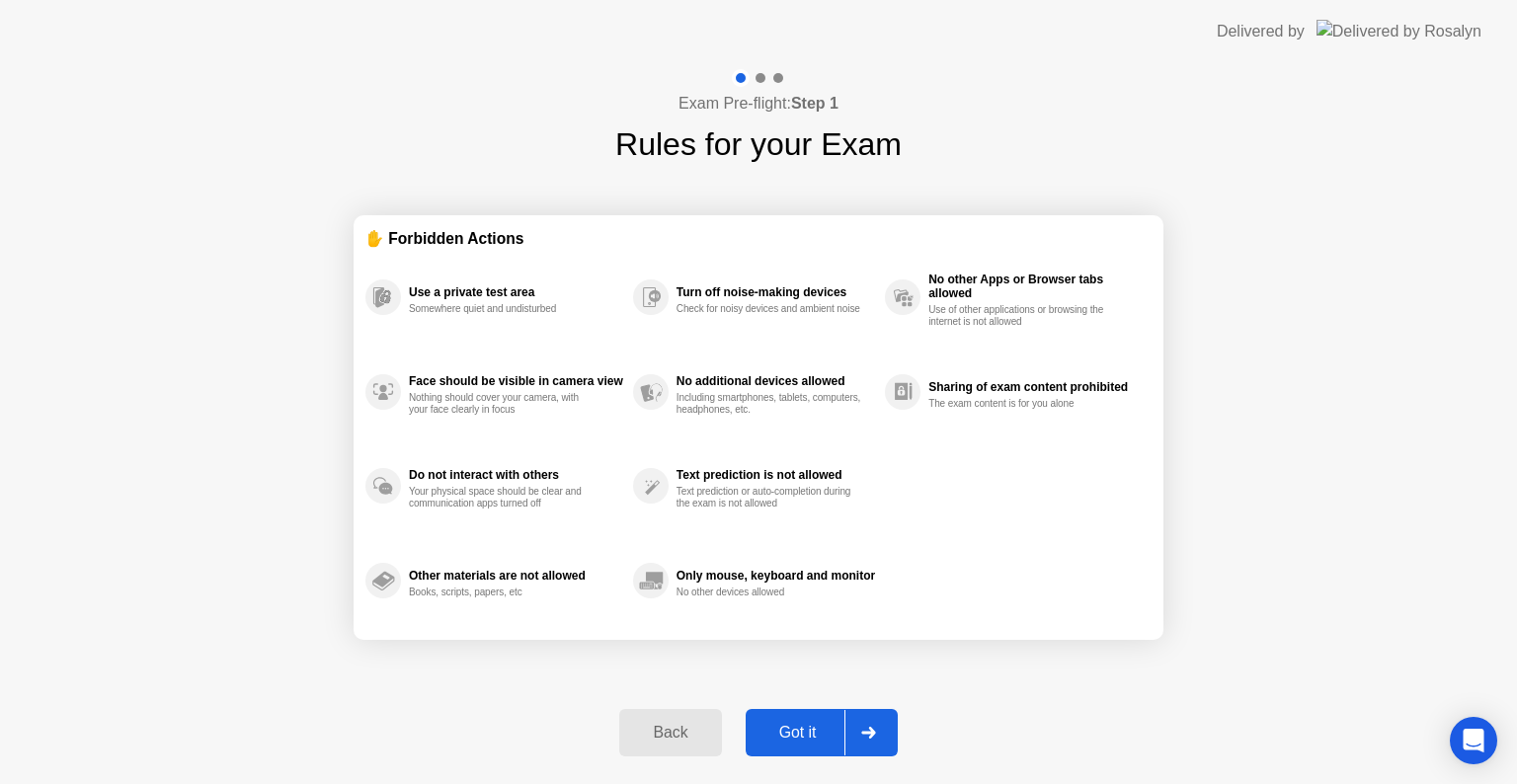 click on "Got it" 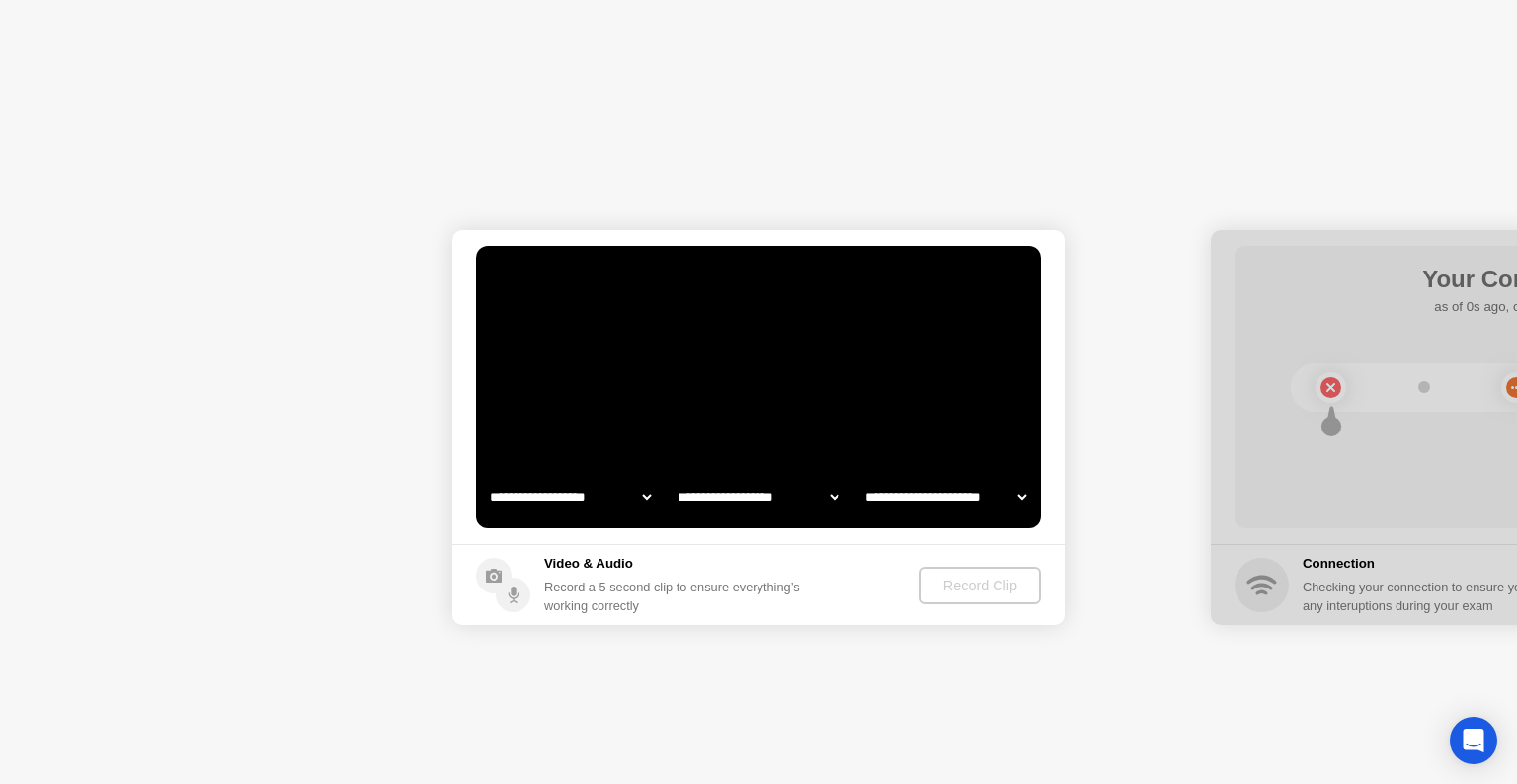 select on "**********" 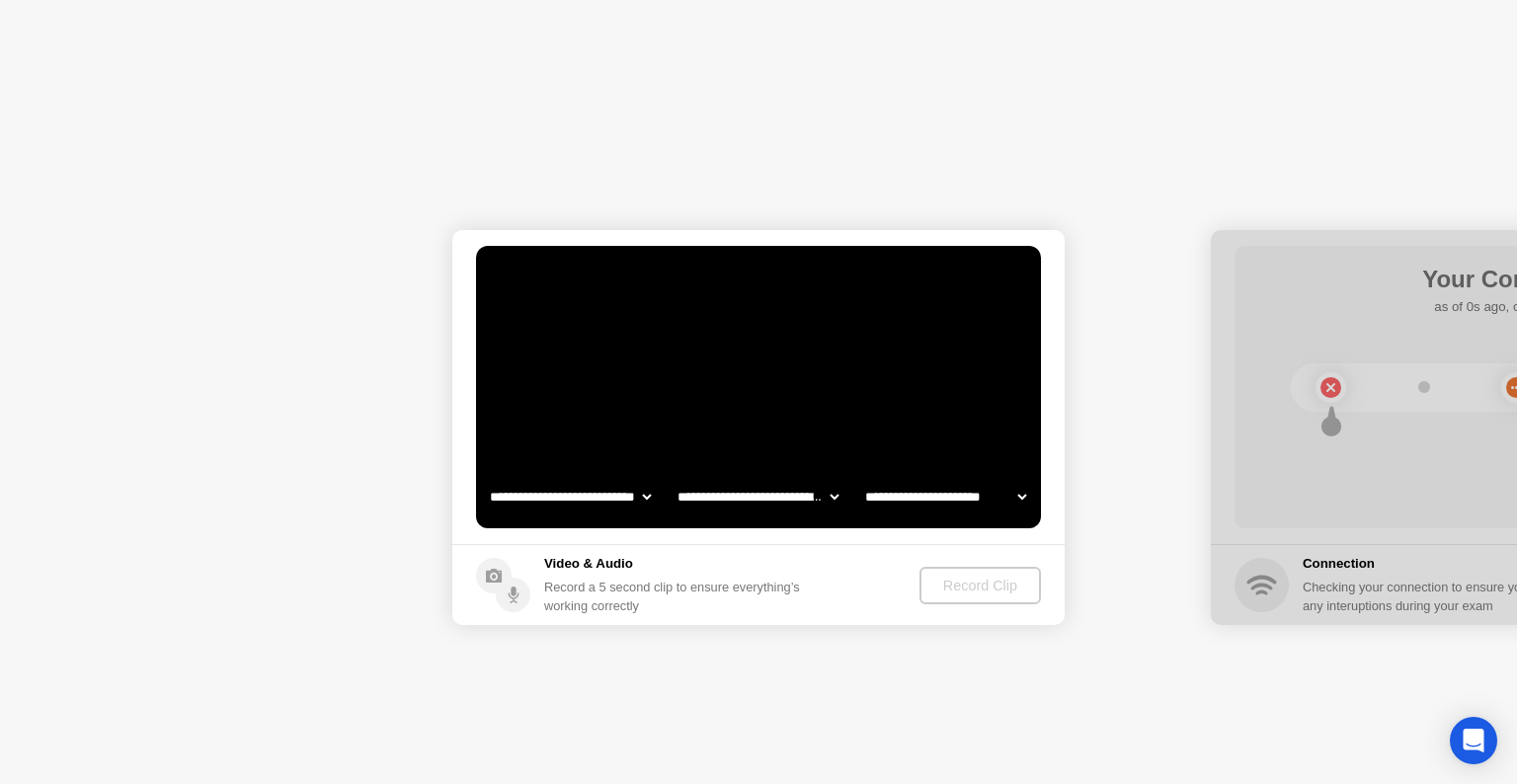 select on "*******" 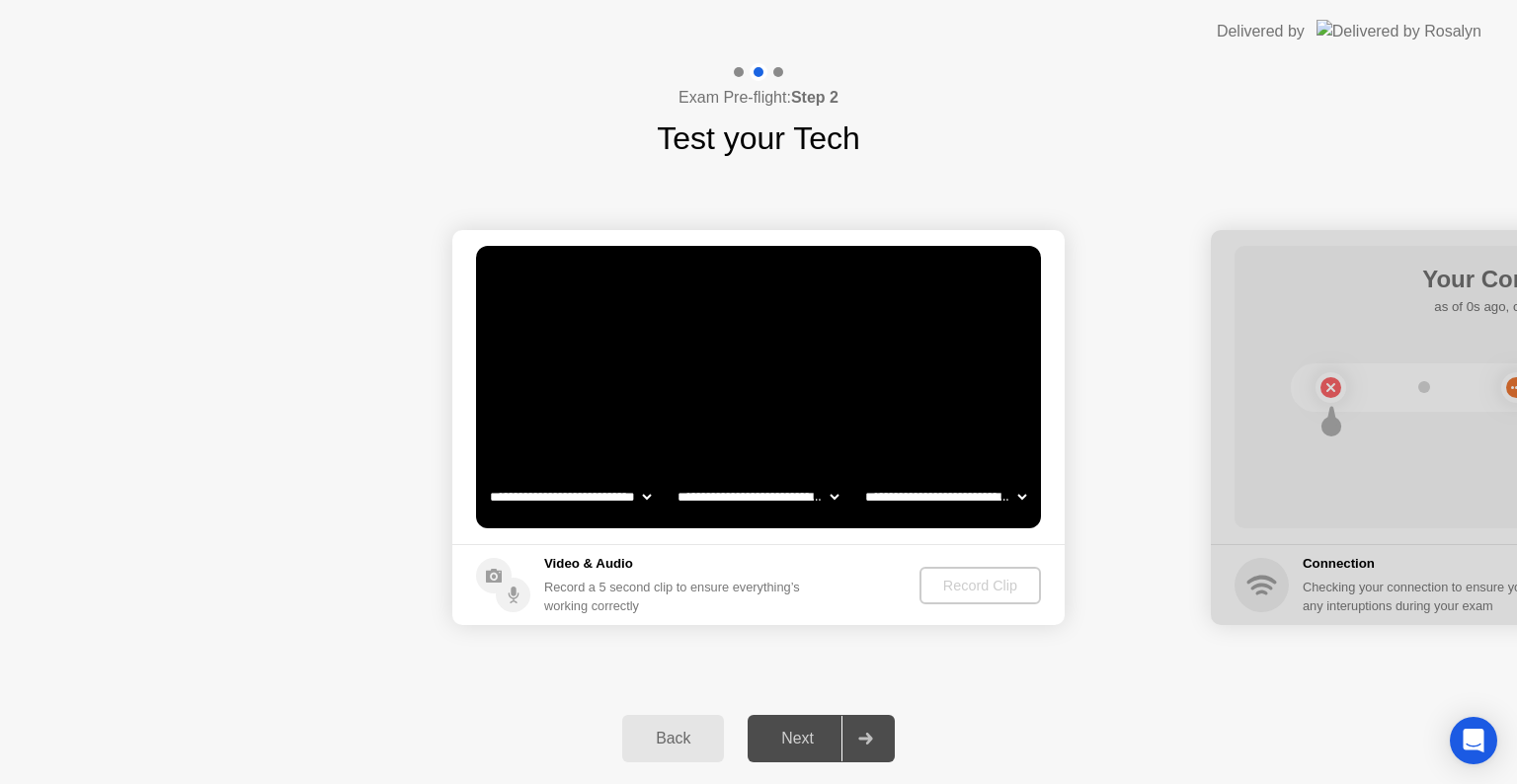 click on "Back" 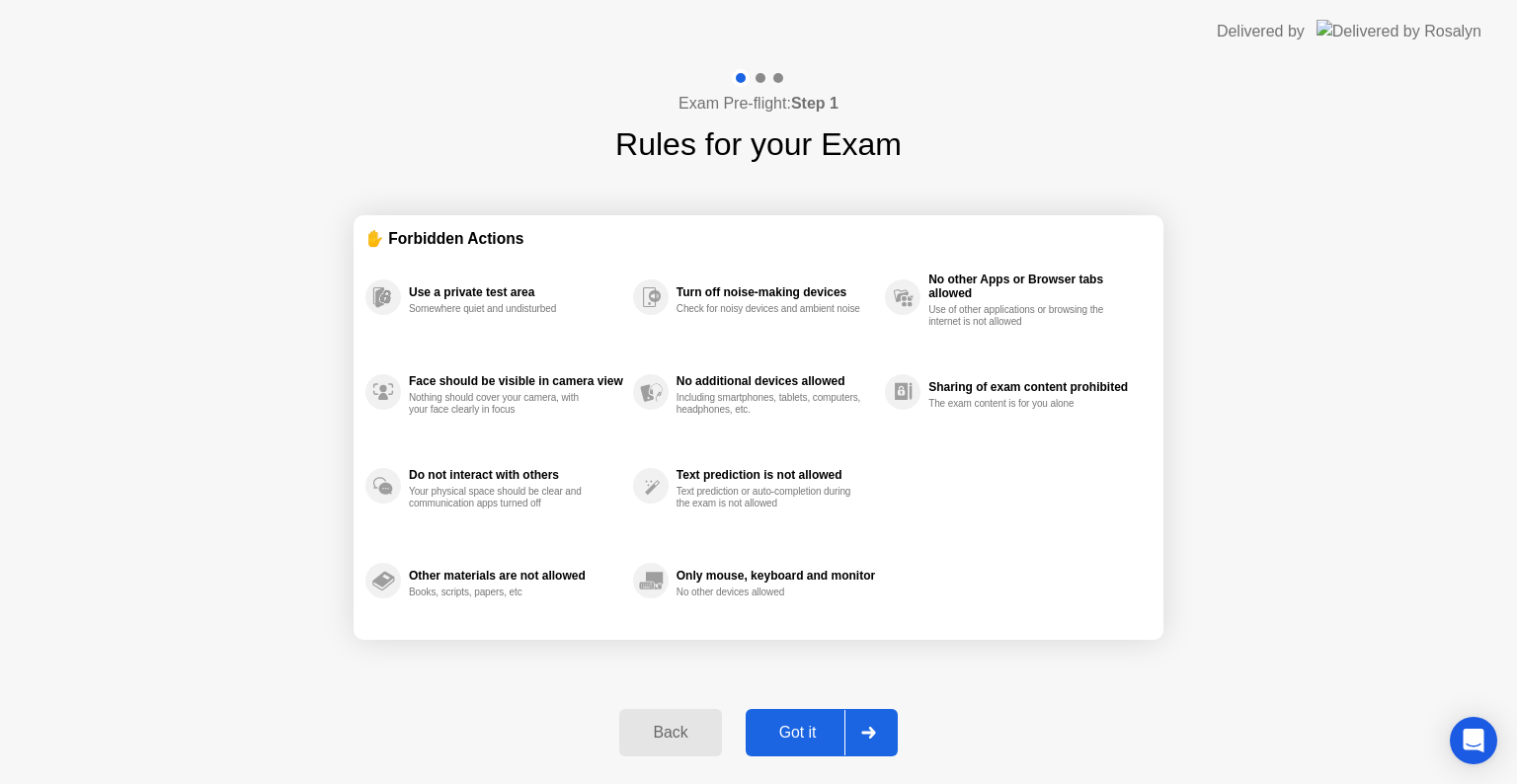 click on "Got it" 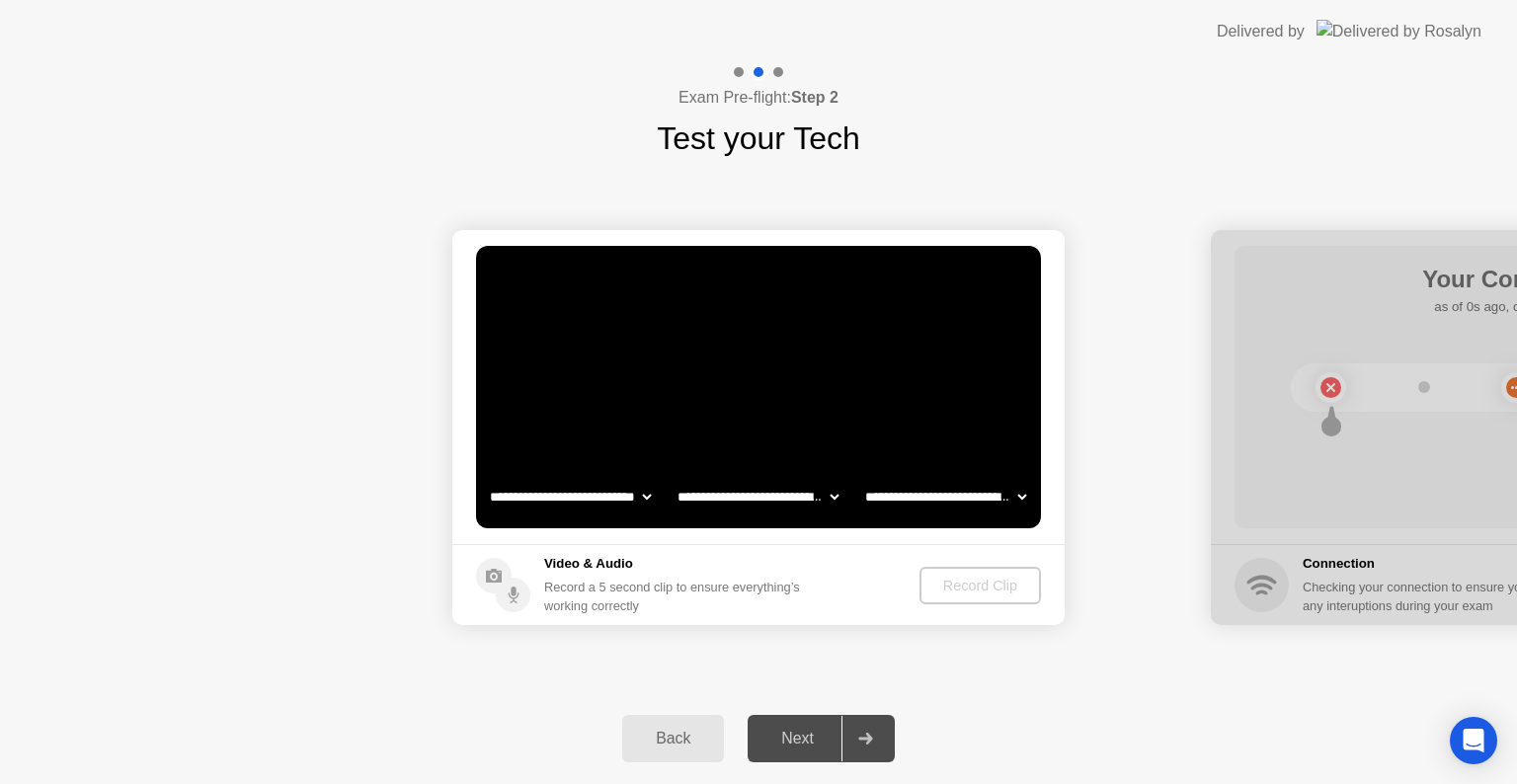 click on "Next" 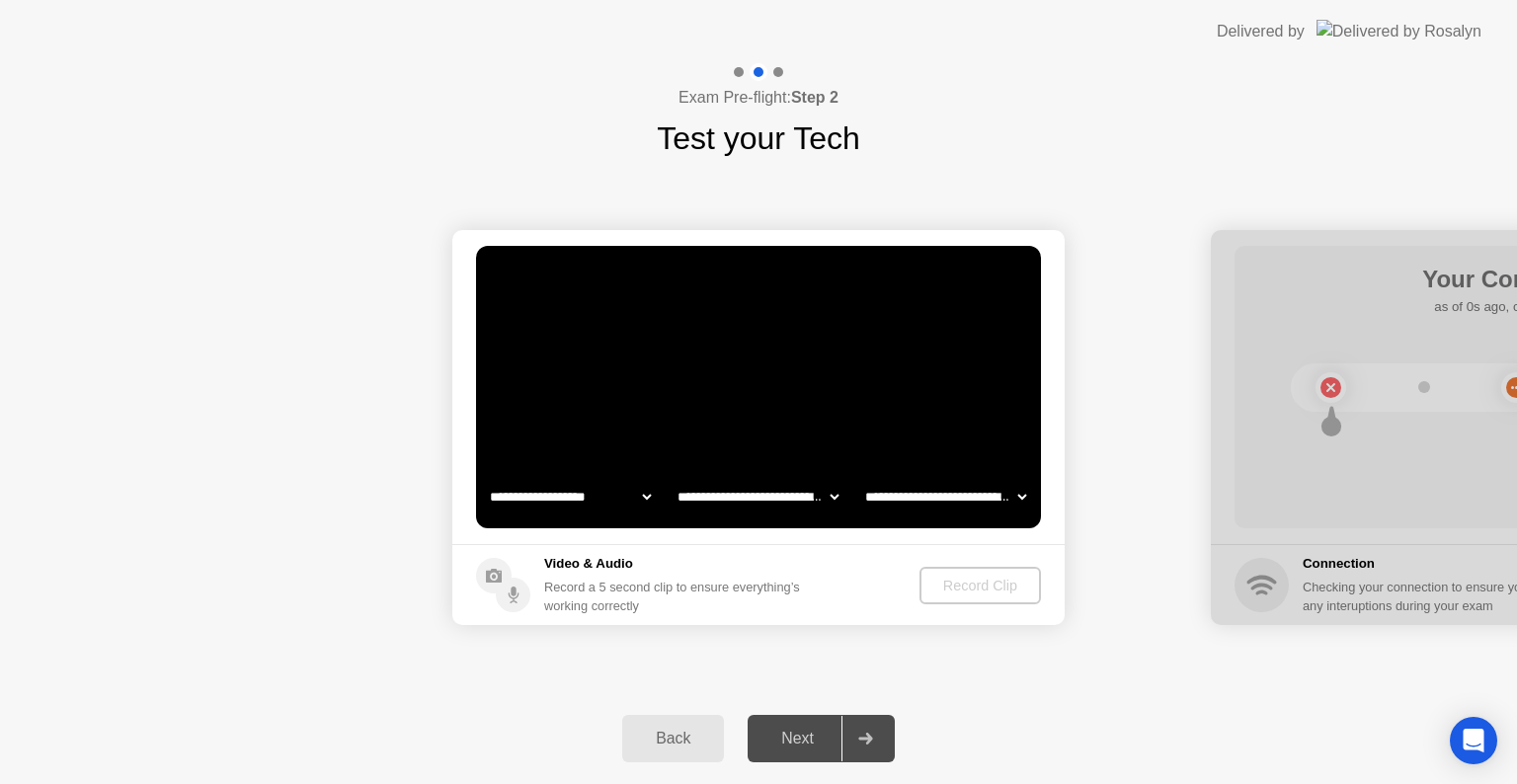 click on "**********" 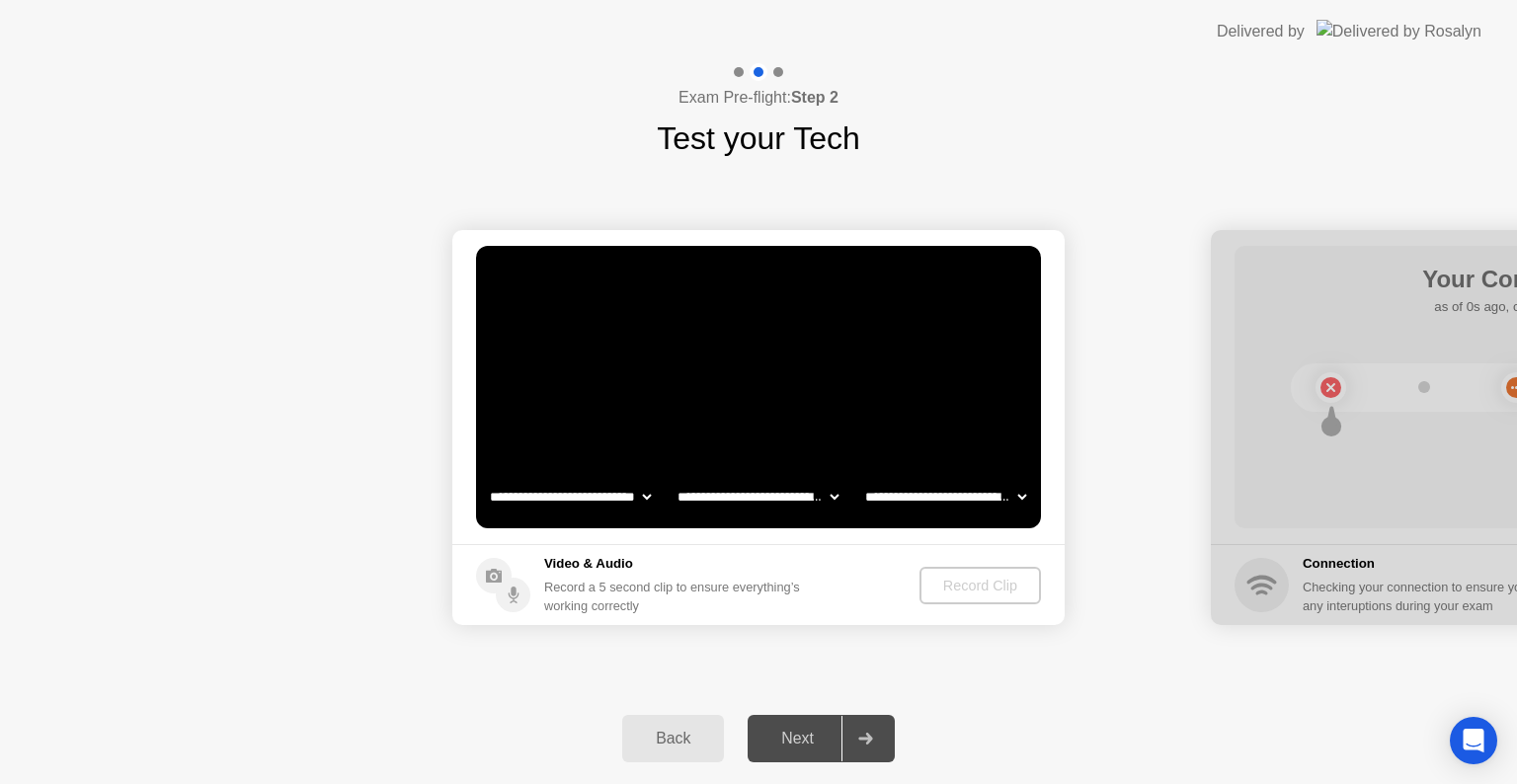 click on "**********" 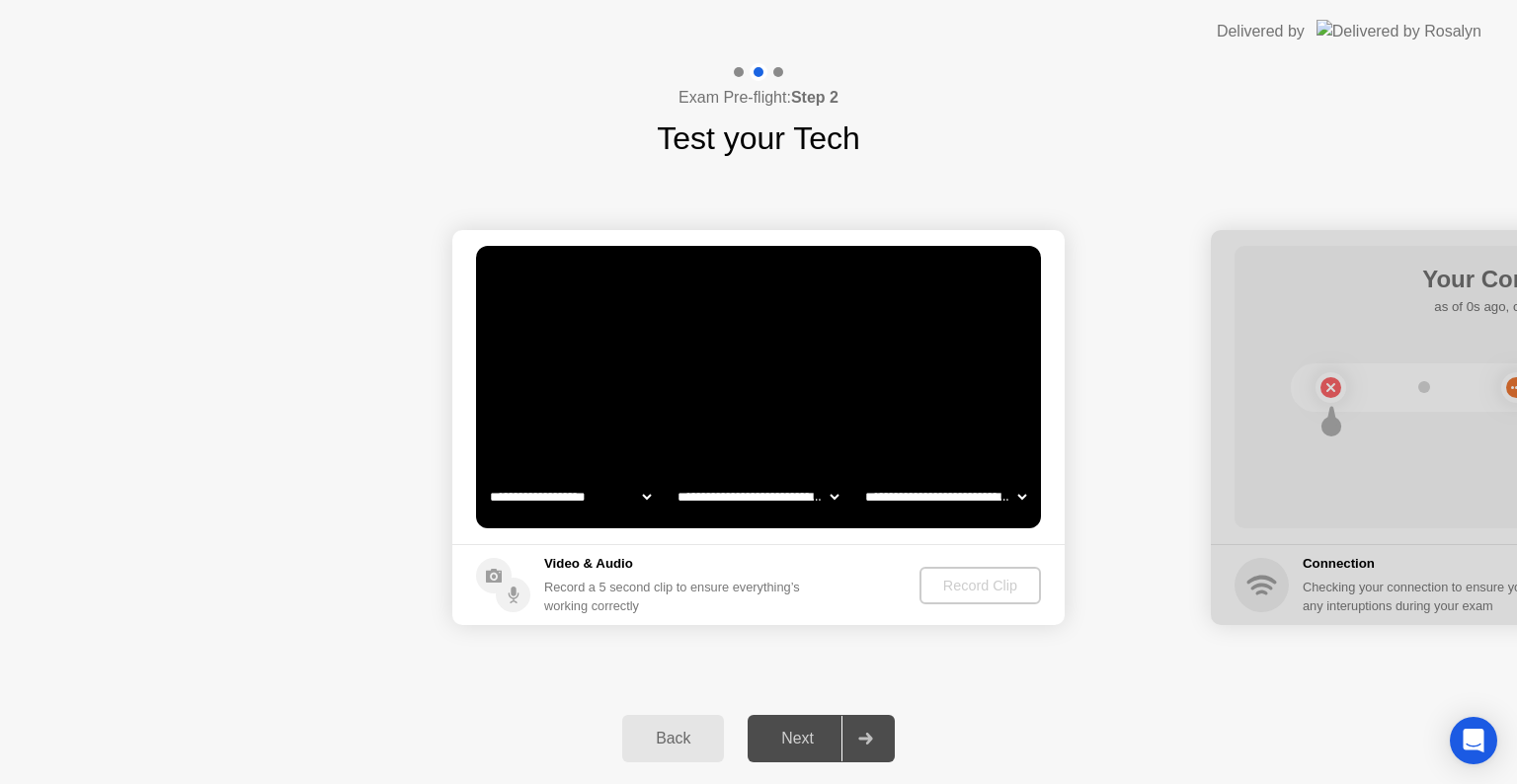 click on "**********" 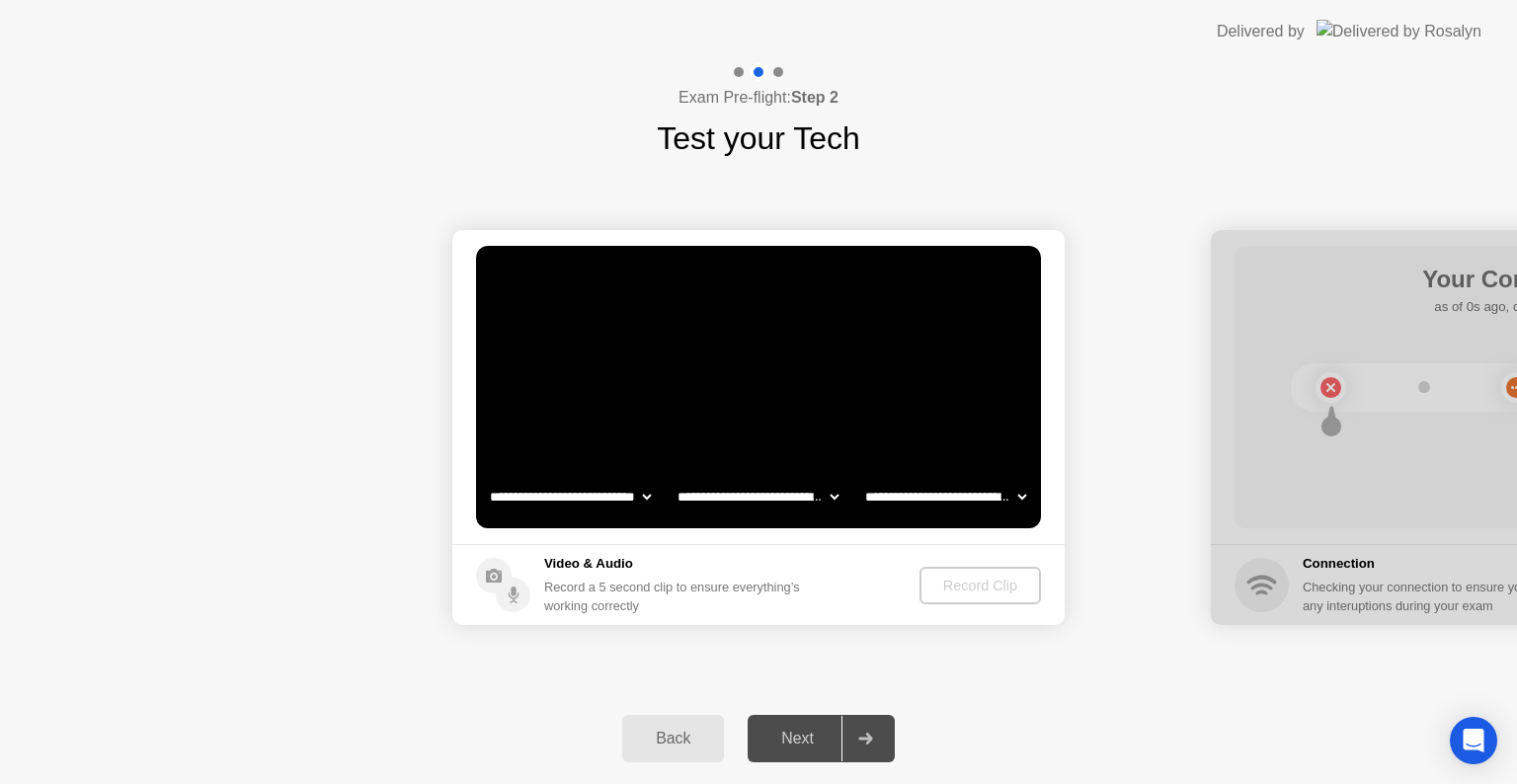click on "**********" 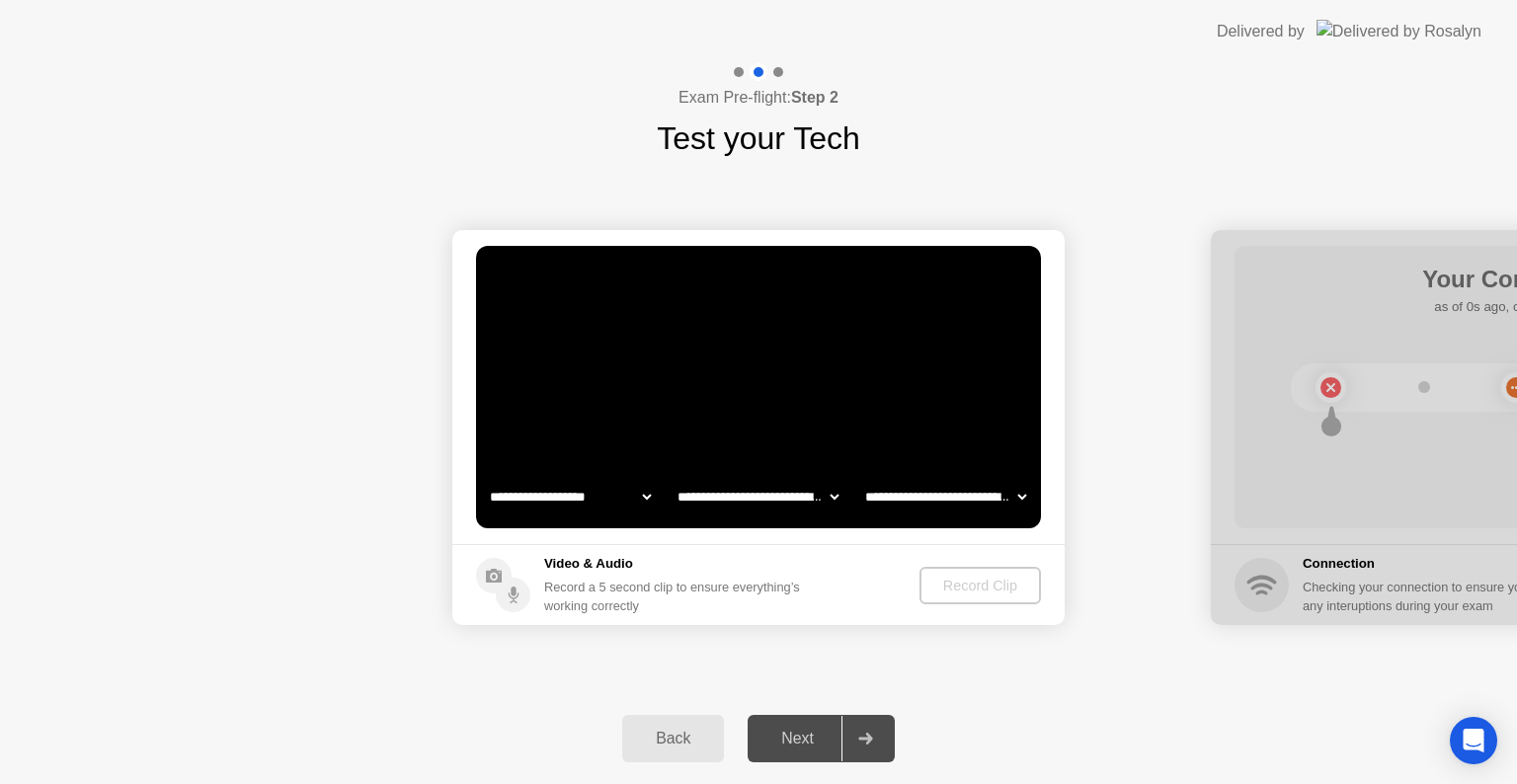 click on "**********" 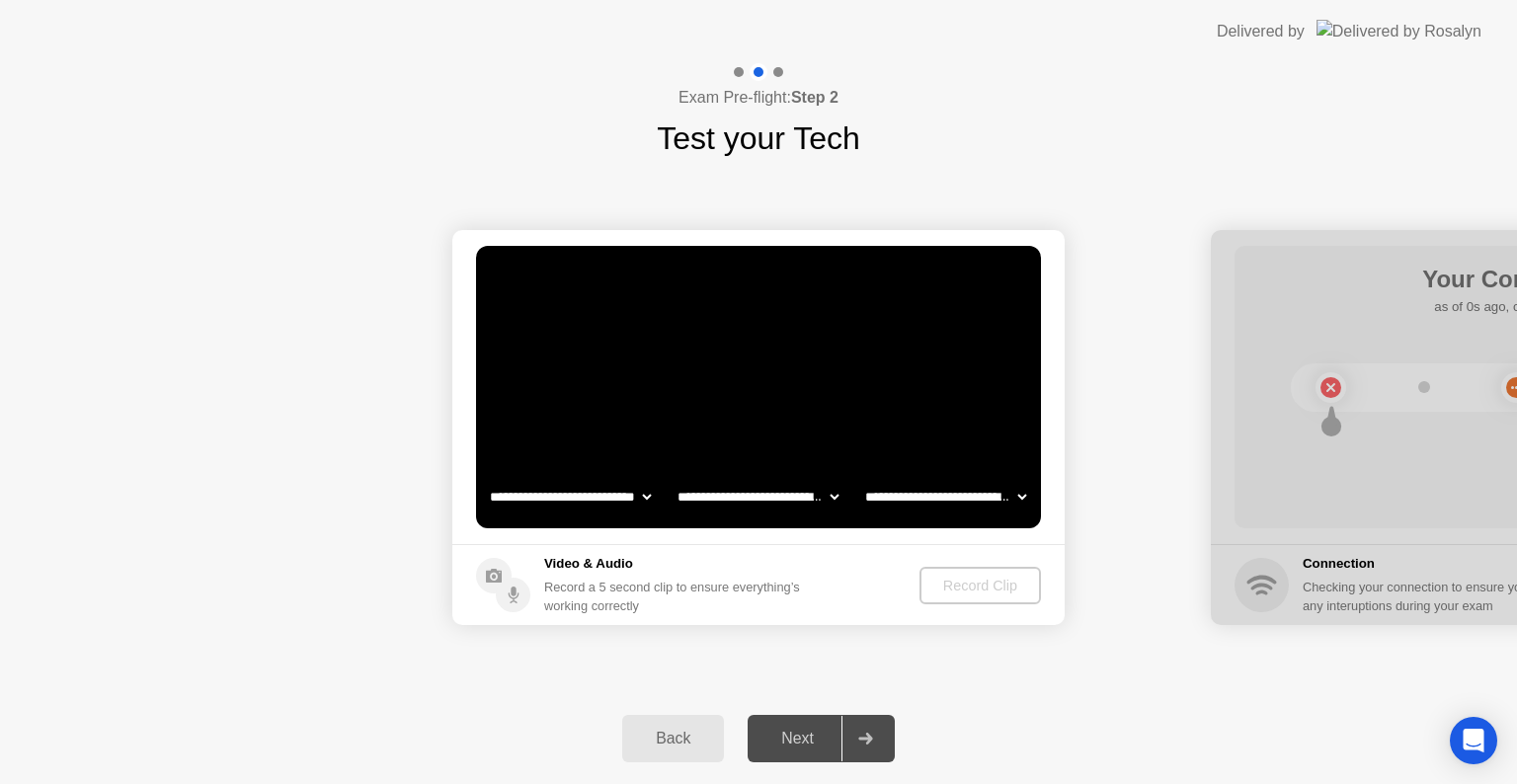 click on "**********" 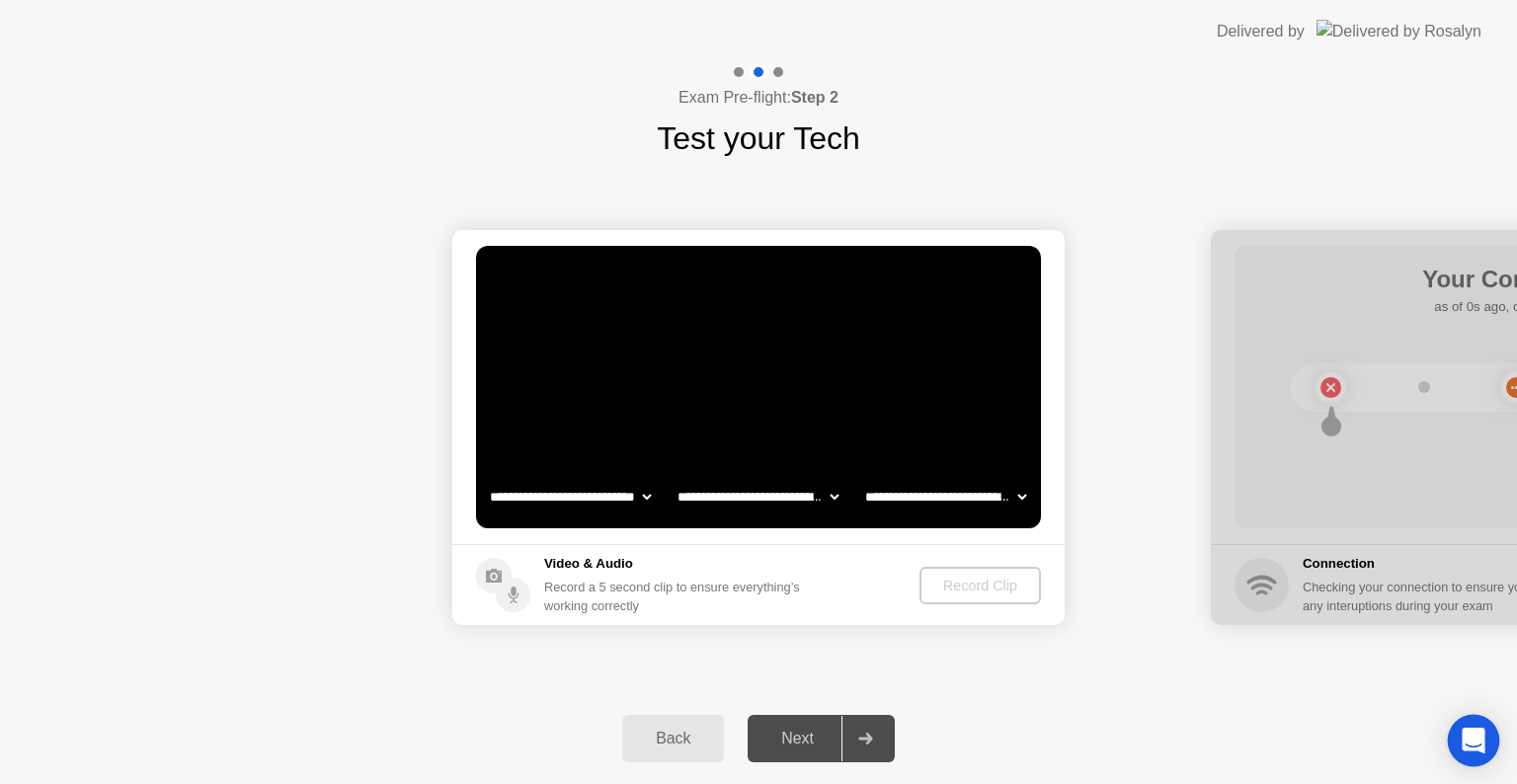 click 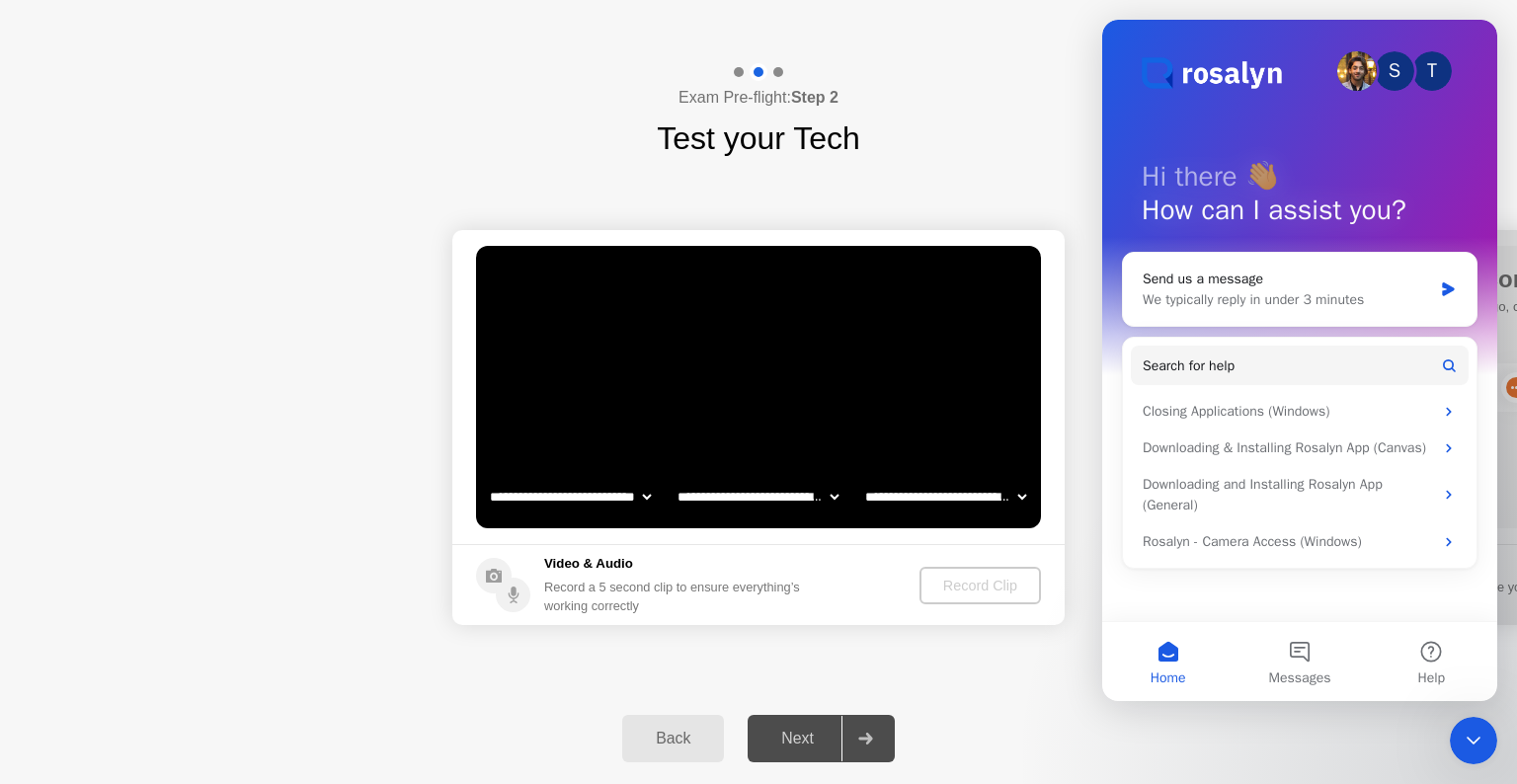 scroll, scrollTop: 0, scrollLeft: 0, axis: both 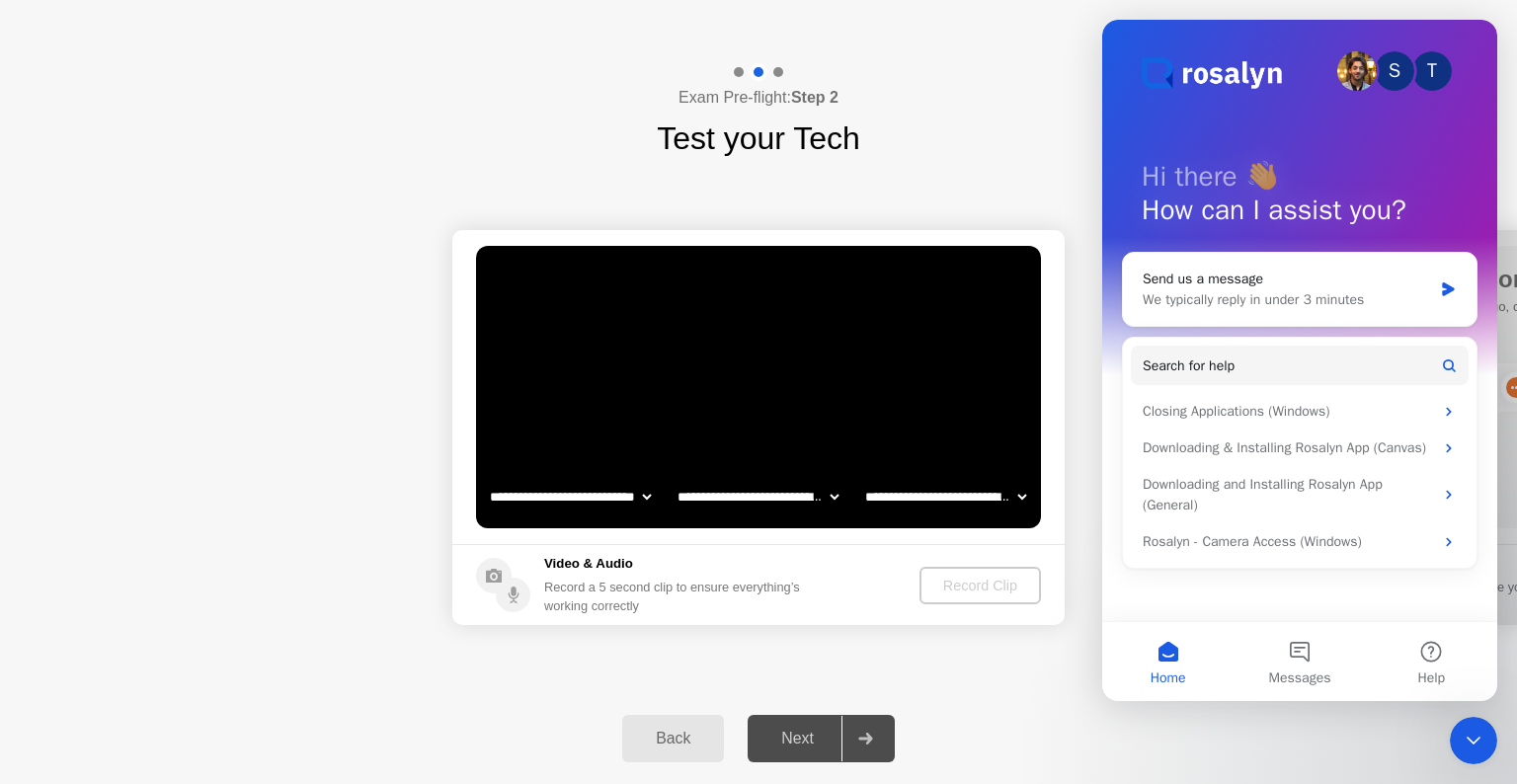 click on "Back Next" 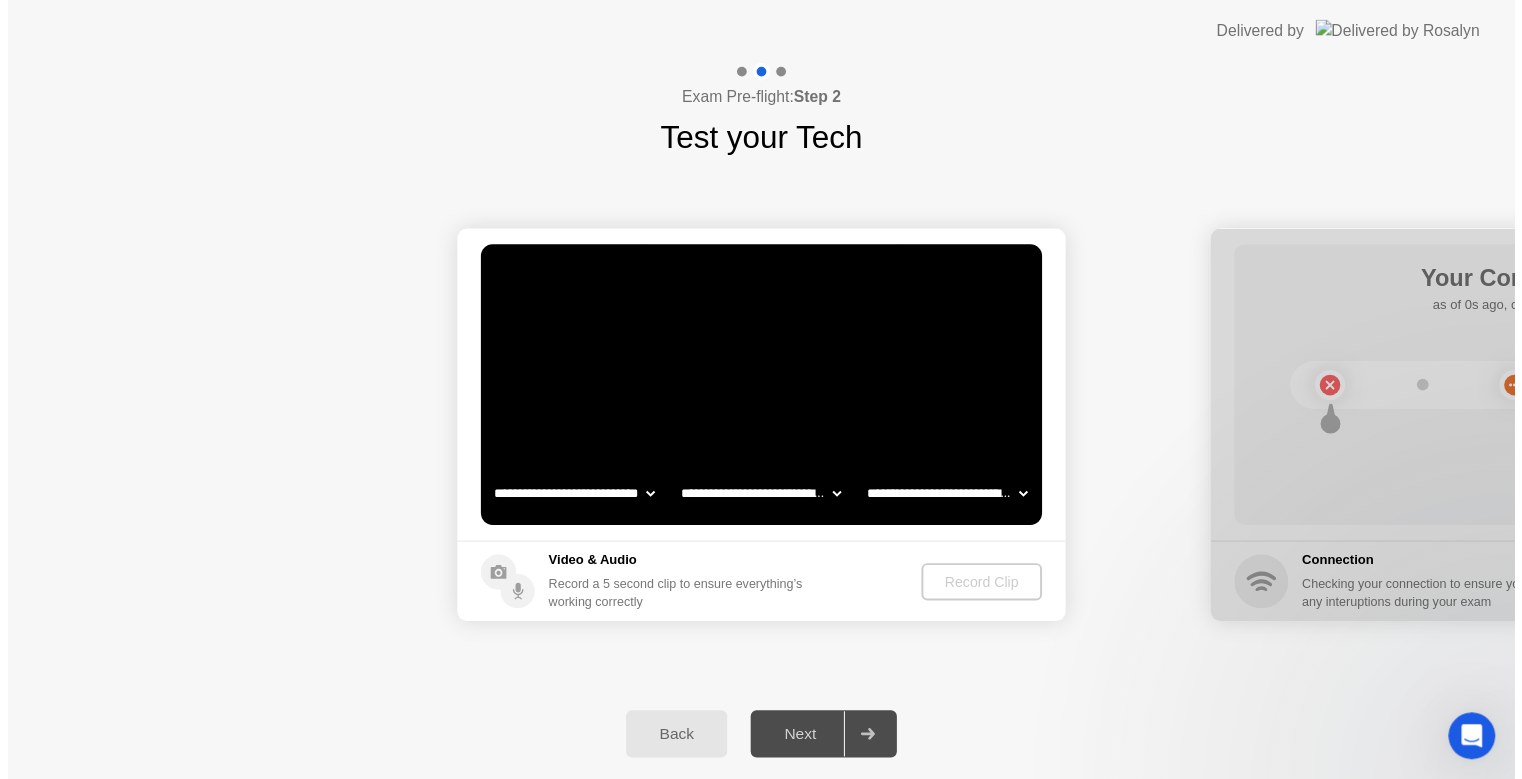 scroll, scrollTop: 0, scrollLeft: 0, axis: both 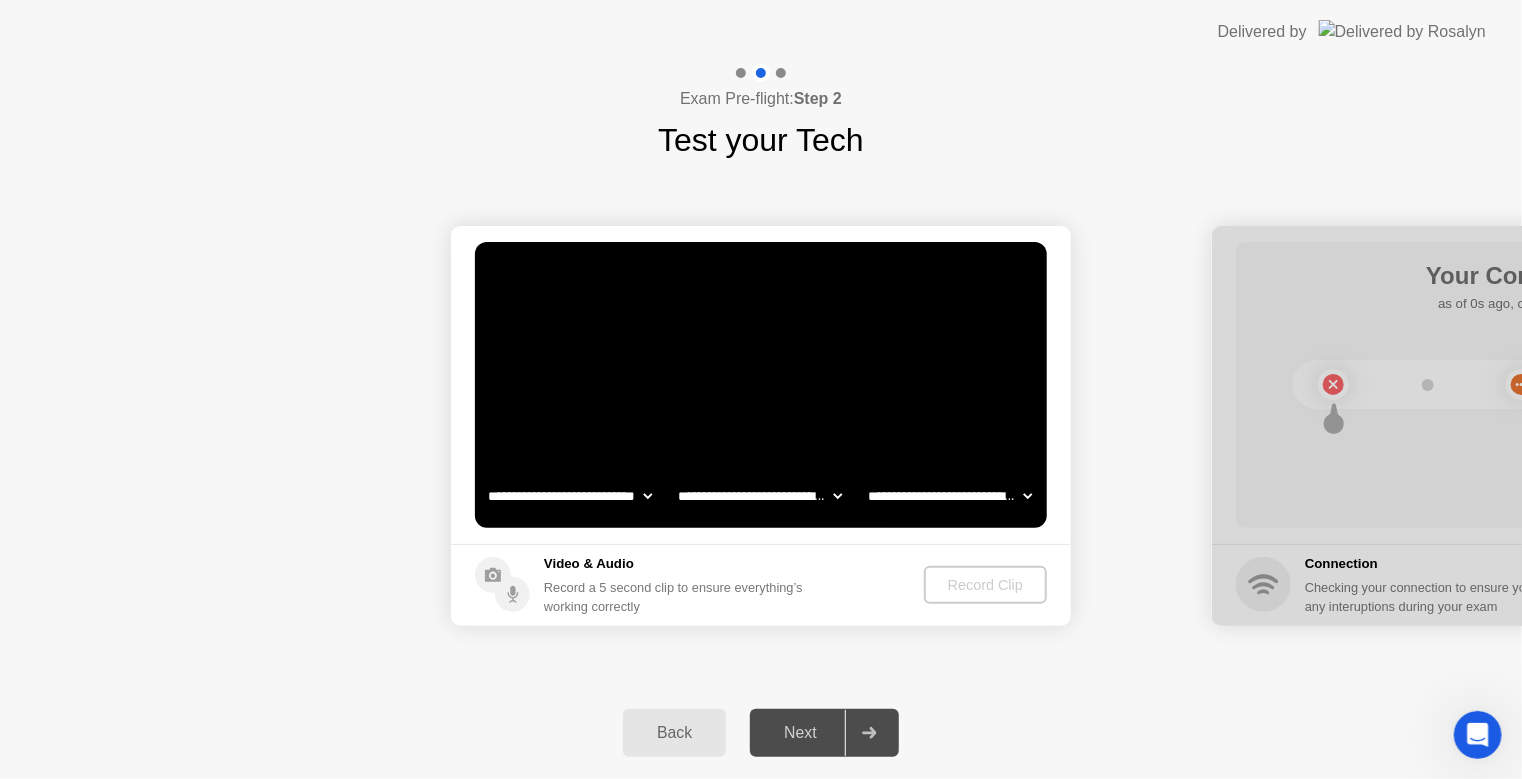 click 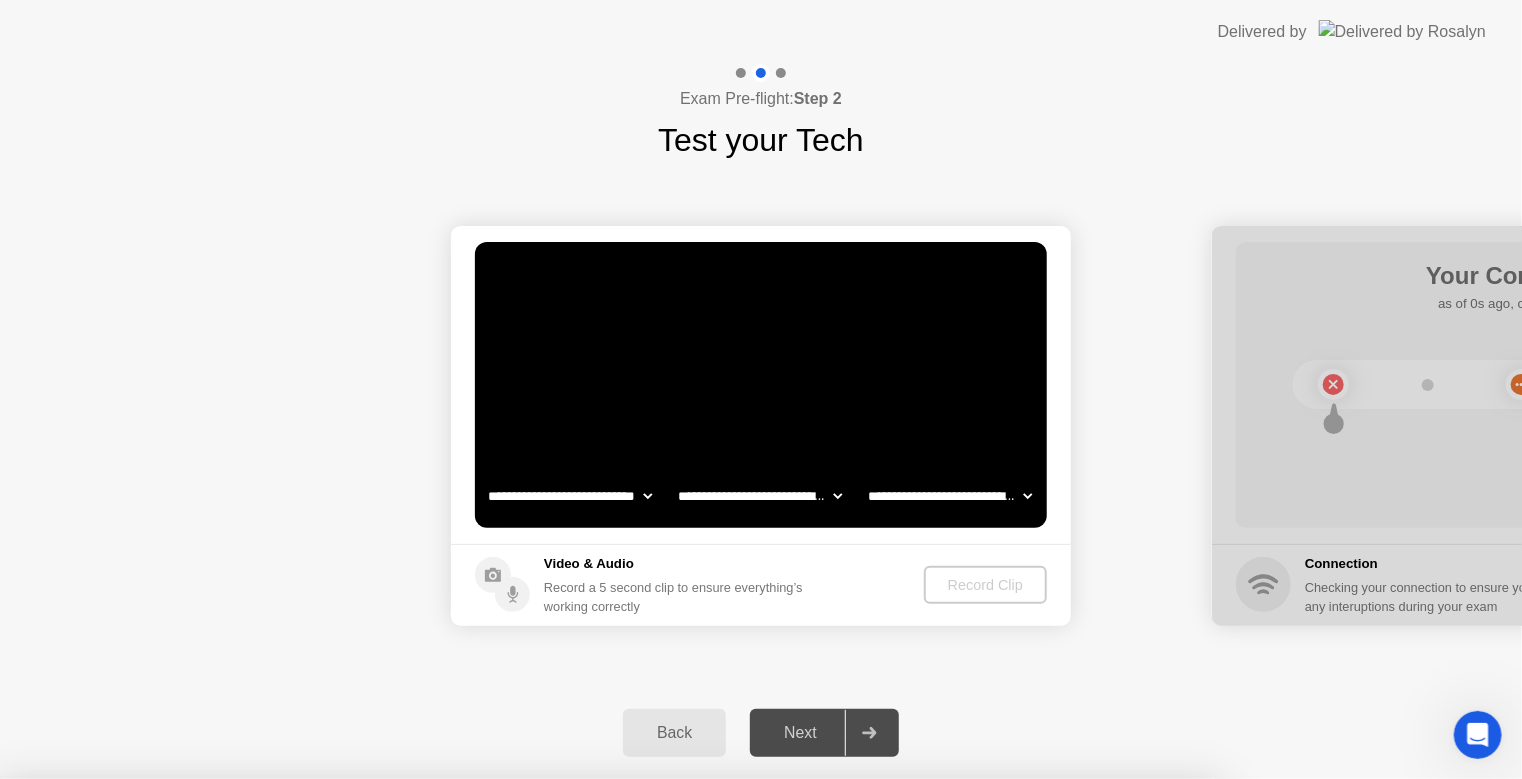 click on "Yes" at bounding box center [561, 892] 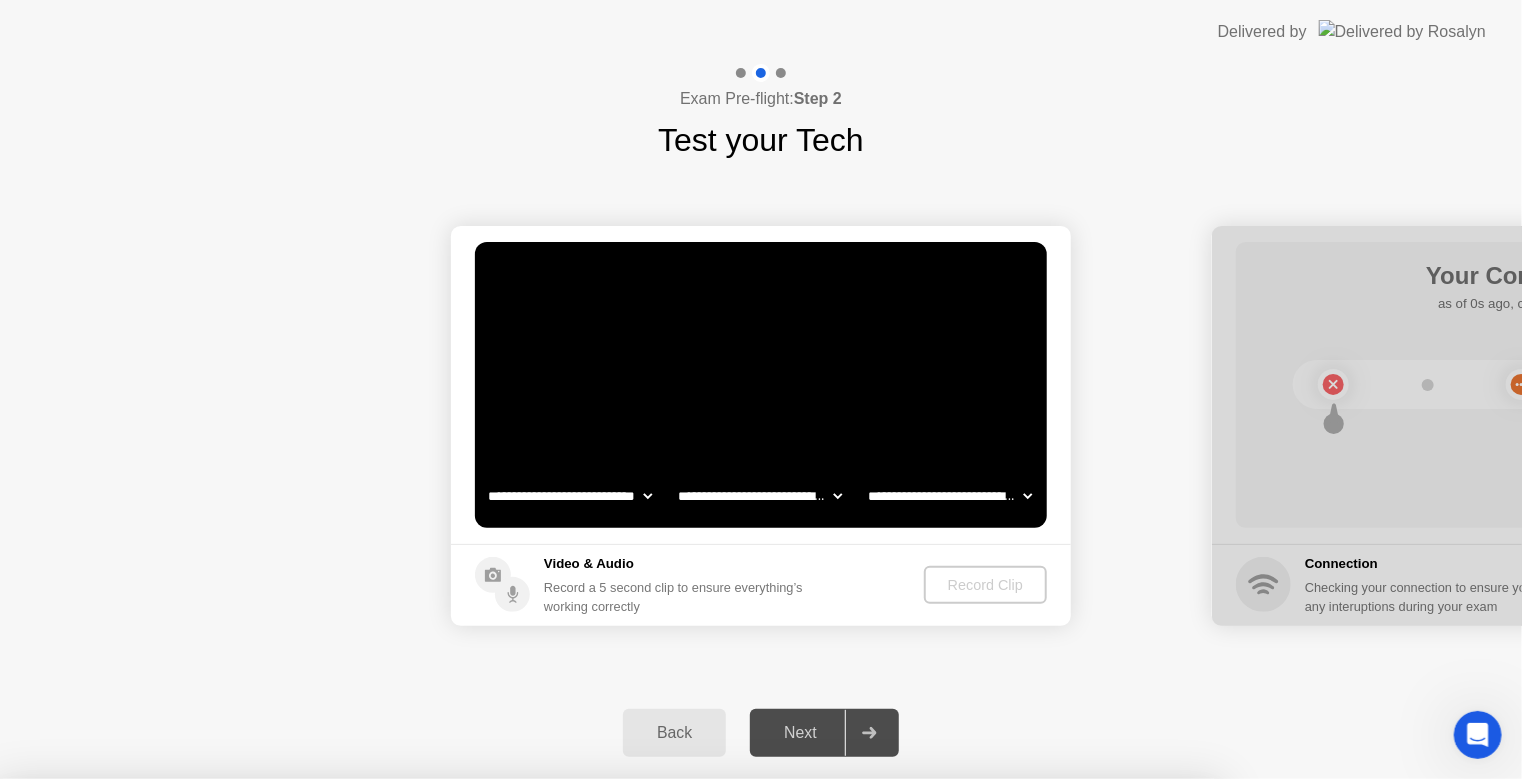 click on "Yes" at bounding box center (561, 892) 